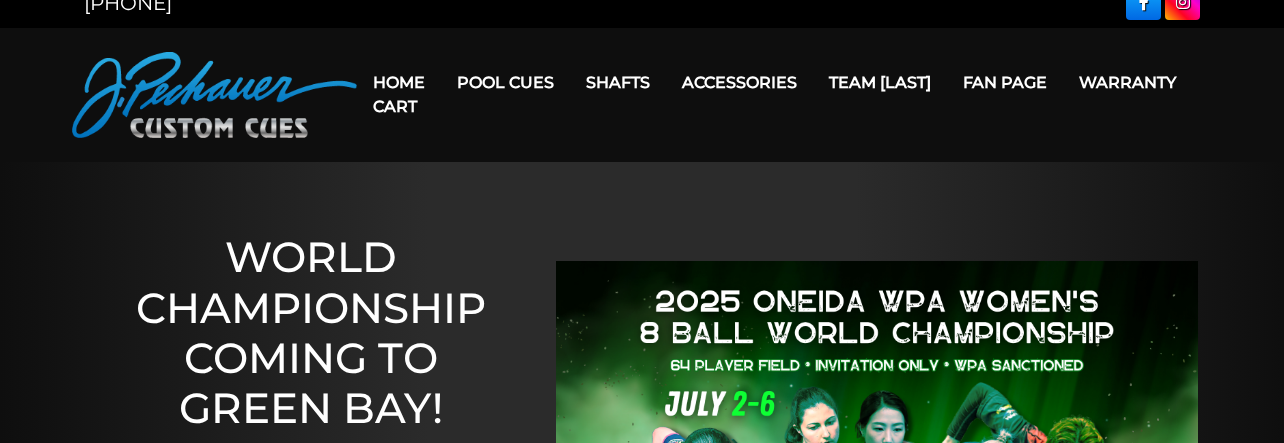 scroll, scrollTop: 0, scrollLeft: 0, axis: both 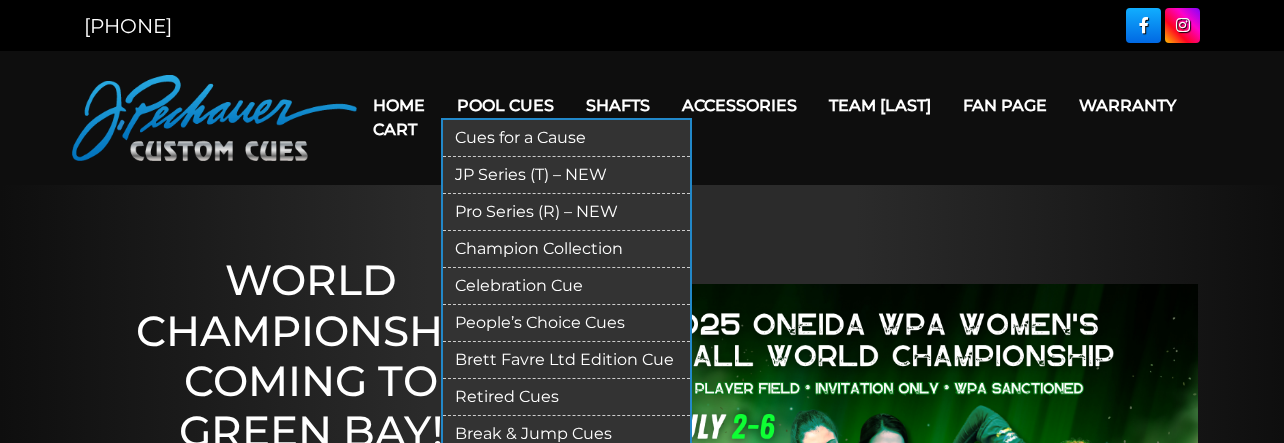click on "Pool Cues" at bounding box center [505, 105] 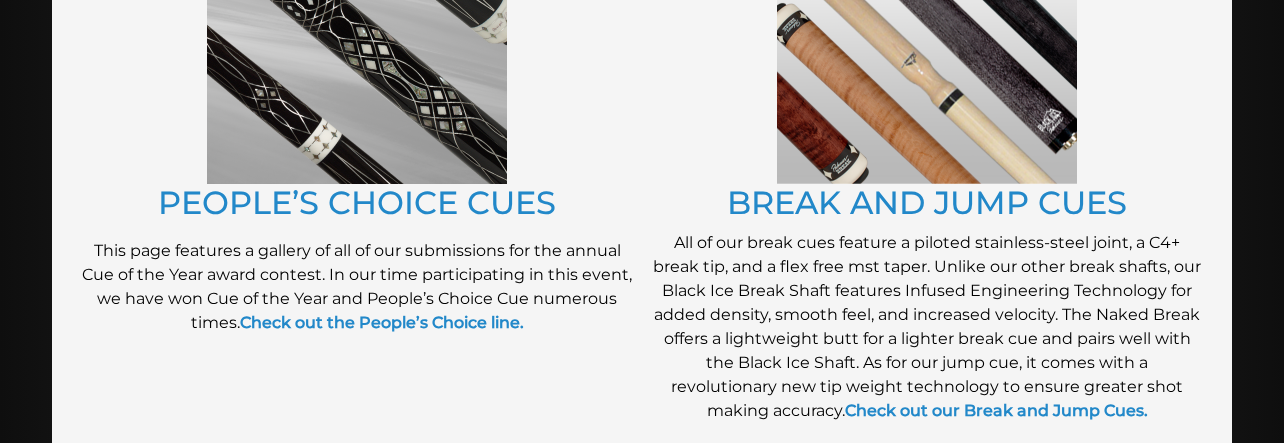 scroll, scrollTop: 1664, scrollLeft: 0, axis: vertical 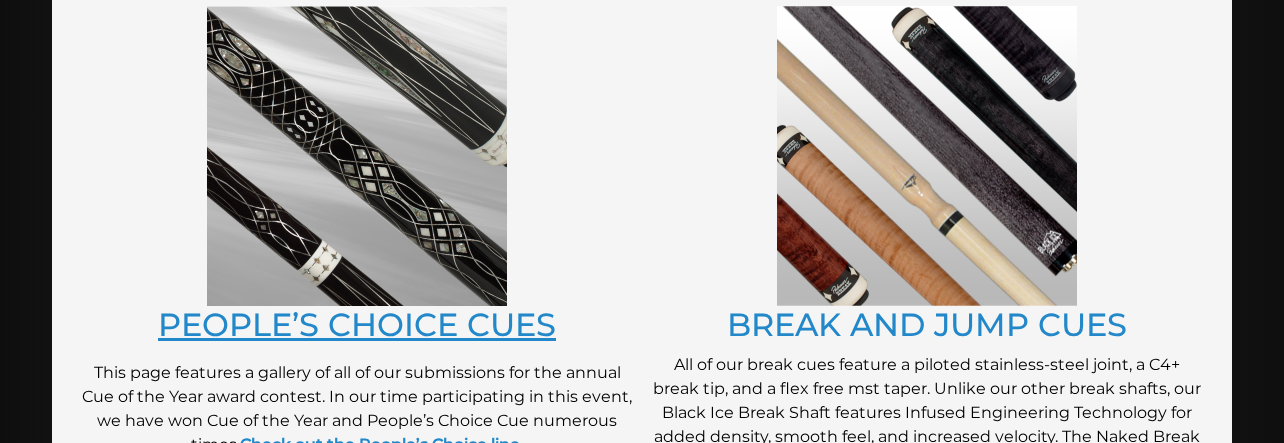 click on "PEOPLE’S CHOICE CUES" at bounding box center [357, 324] 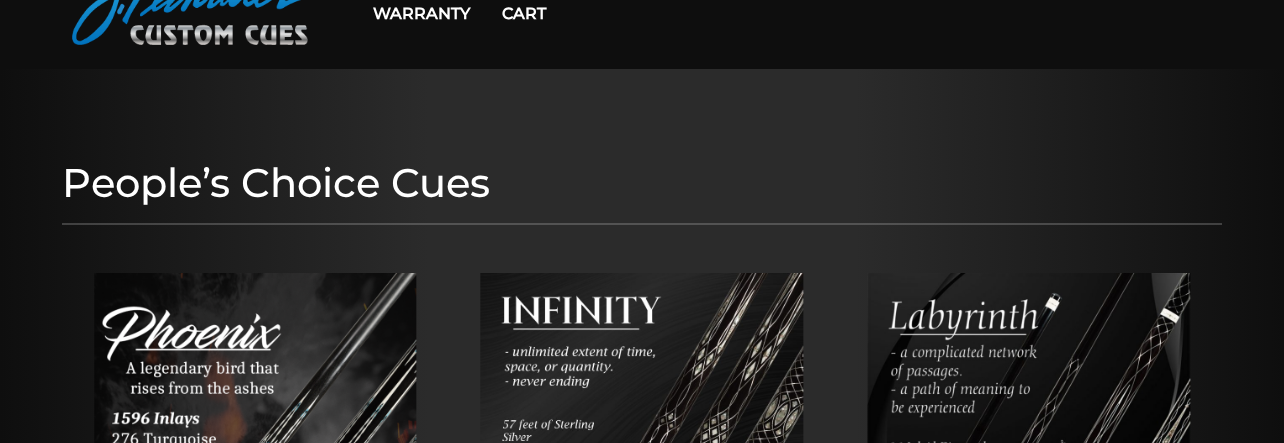 scroll, scrollTop: 0, scrollLeft: 0, axis: both 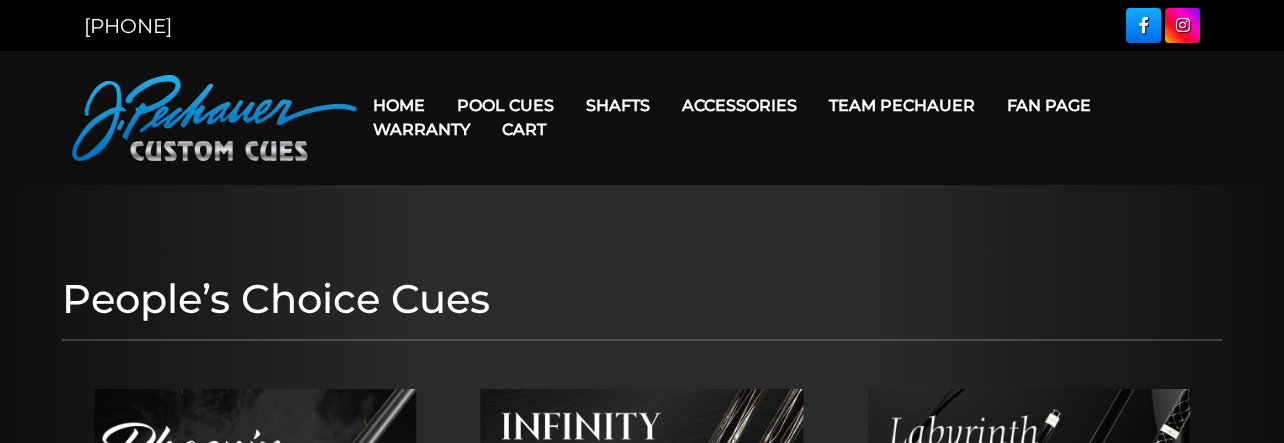 click on "Cart" at bounding box center [524, 129] 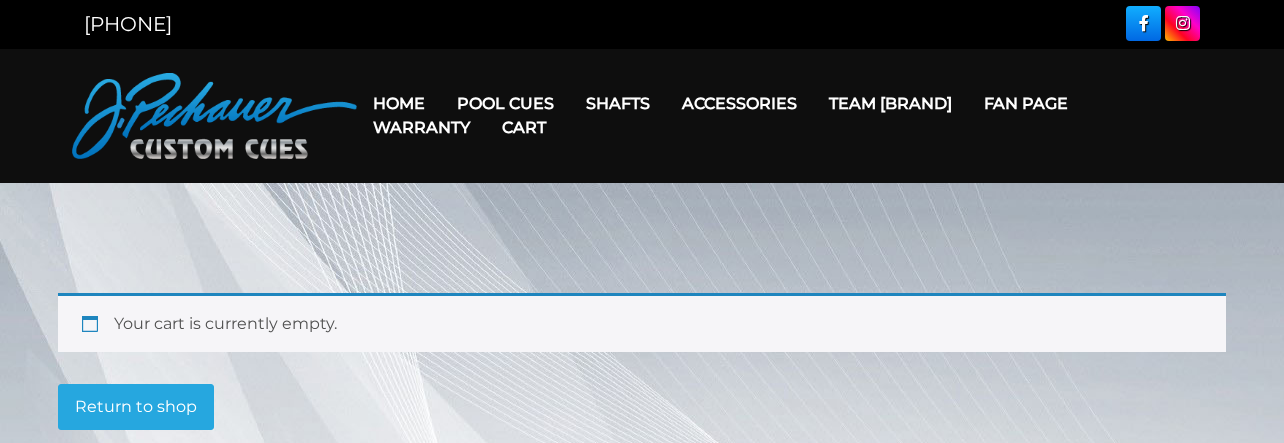 scroll, scrollTop: 0, scrollLeft: 0, axis: both 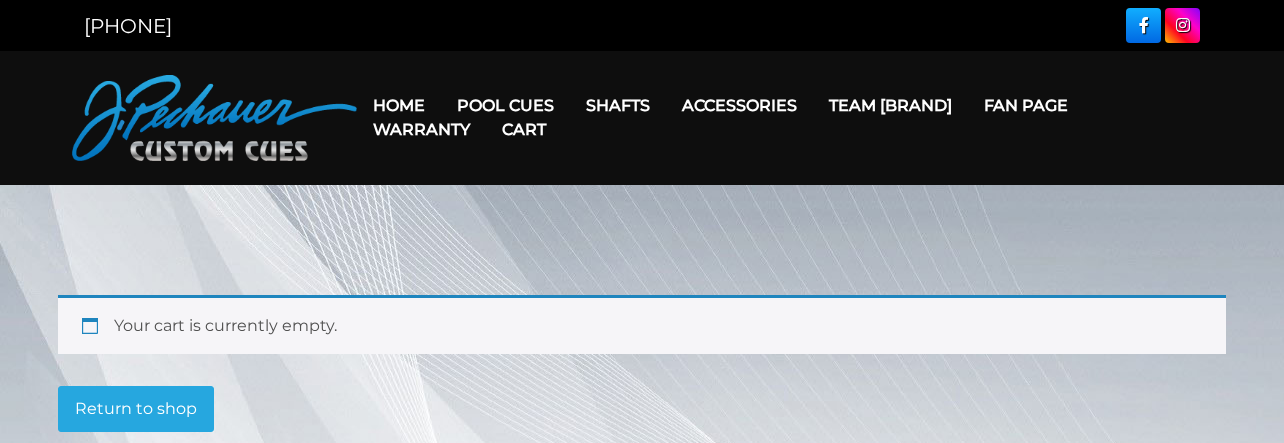 click on "Cart" at bounding box center (524, 129) 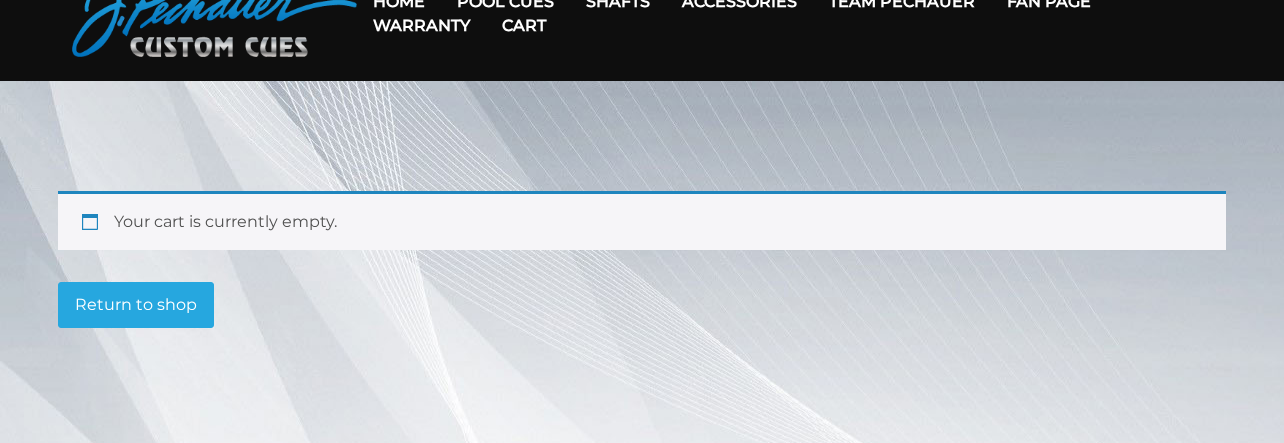 scroll, scrollTop: 0, scrollLeft: 0, axis: both 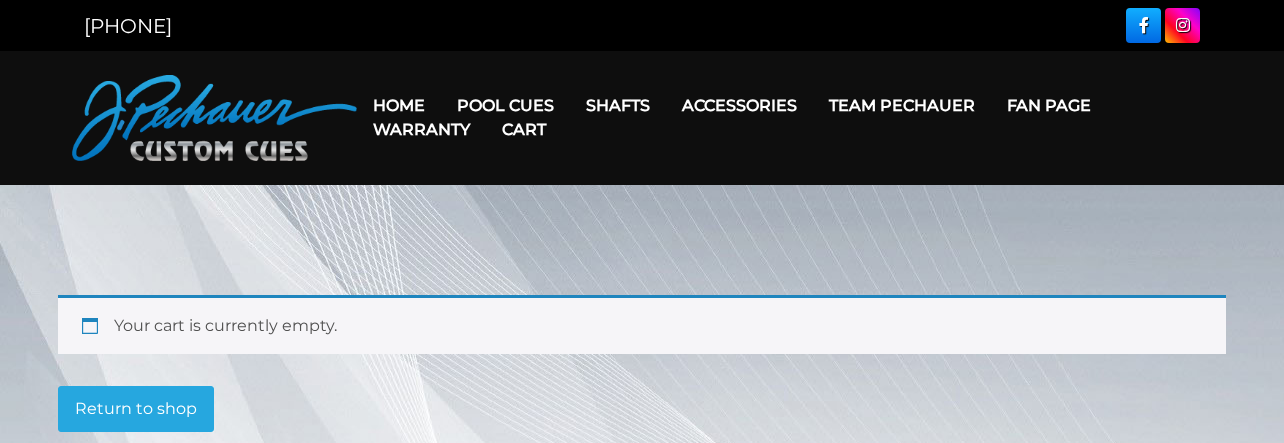 click at bounding box center (214, 118) 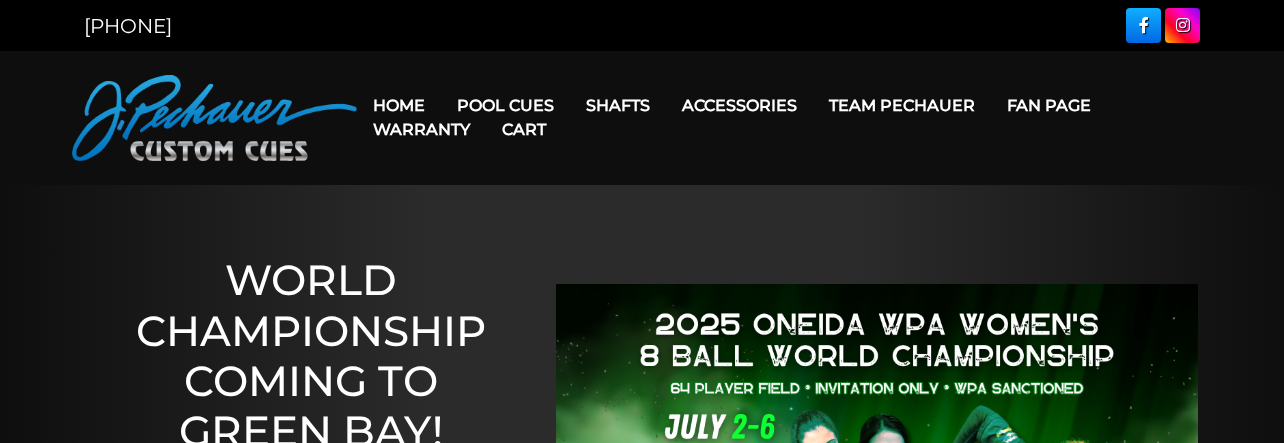 scroll, scrollTop: 0, scrollLeft: 0, axis: both 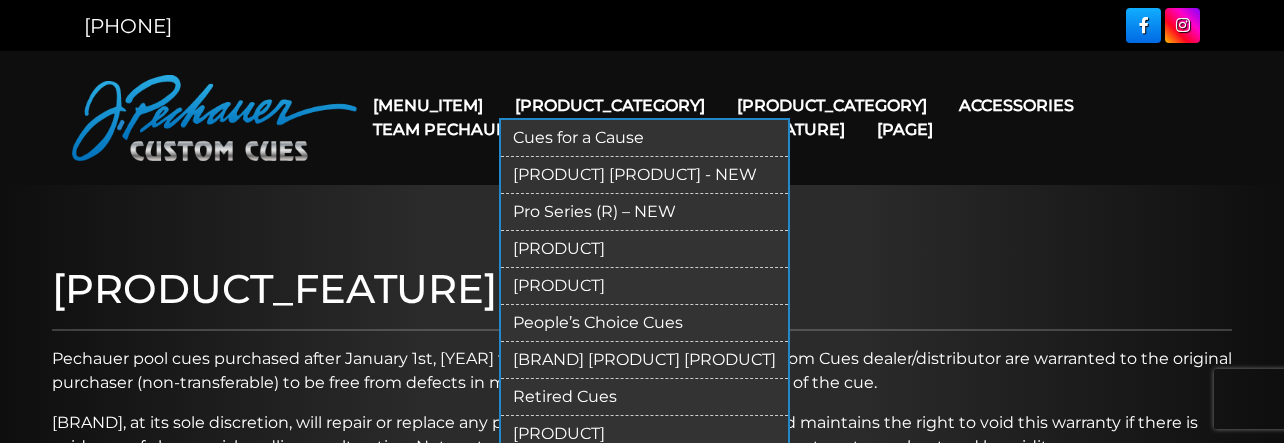 click on "Pool Cues" at bounding box center (610, 105) 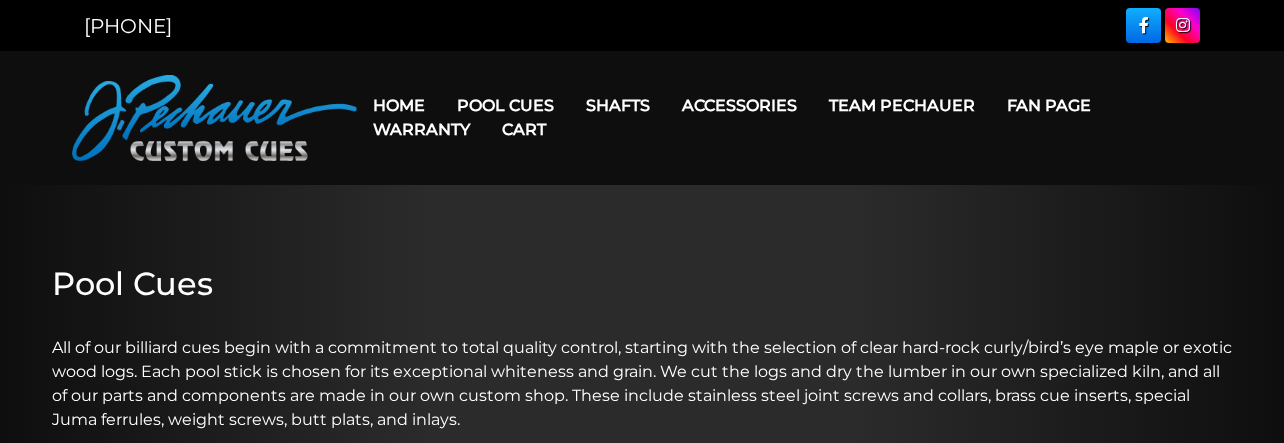 scroll, scrollTop: 0, scrollLeft: 0, axis: both 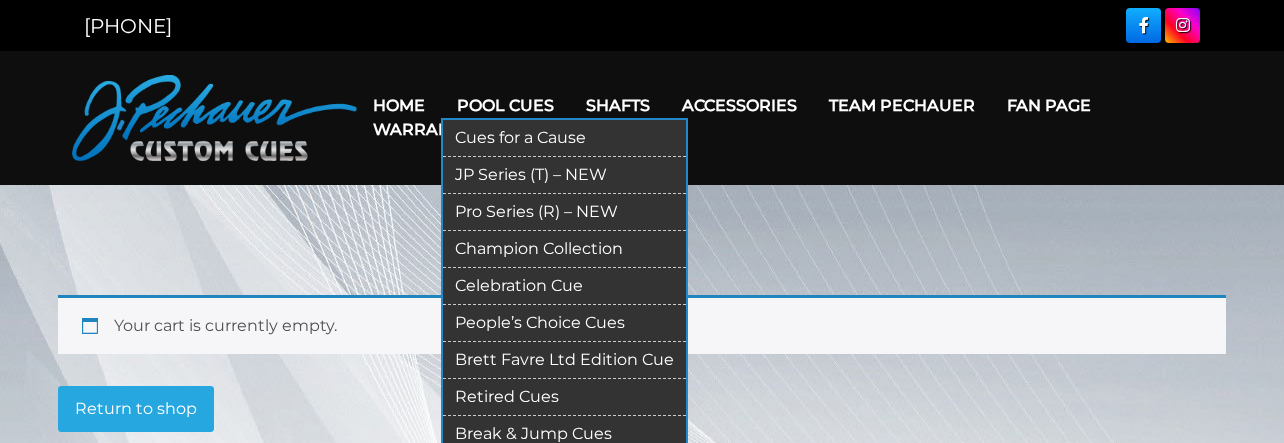 click on "Pool Cues" at bounding box center (505, 105) 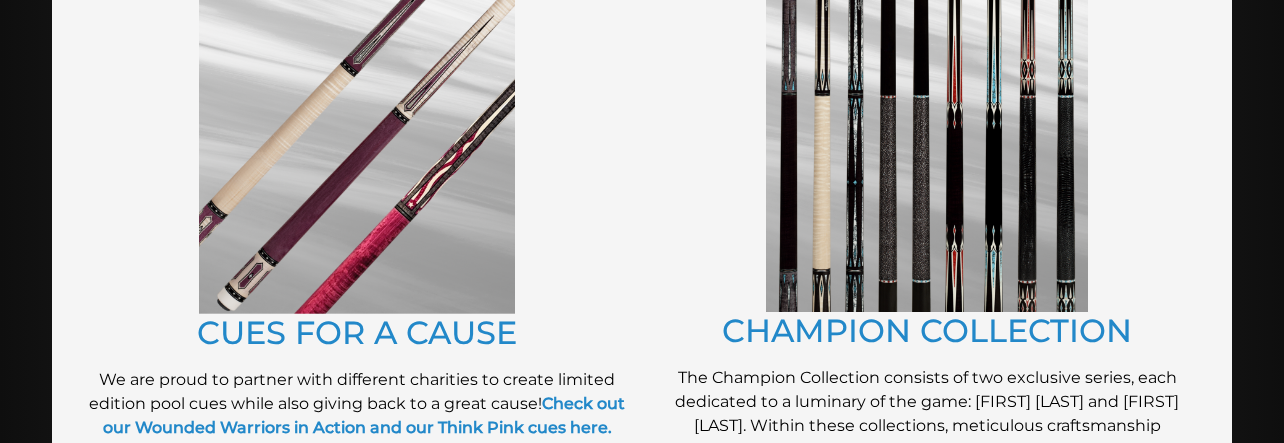 scroll, scrollTop: 520, scrollLeft: 0, axis: vertical 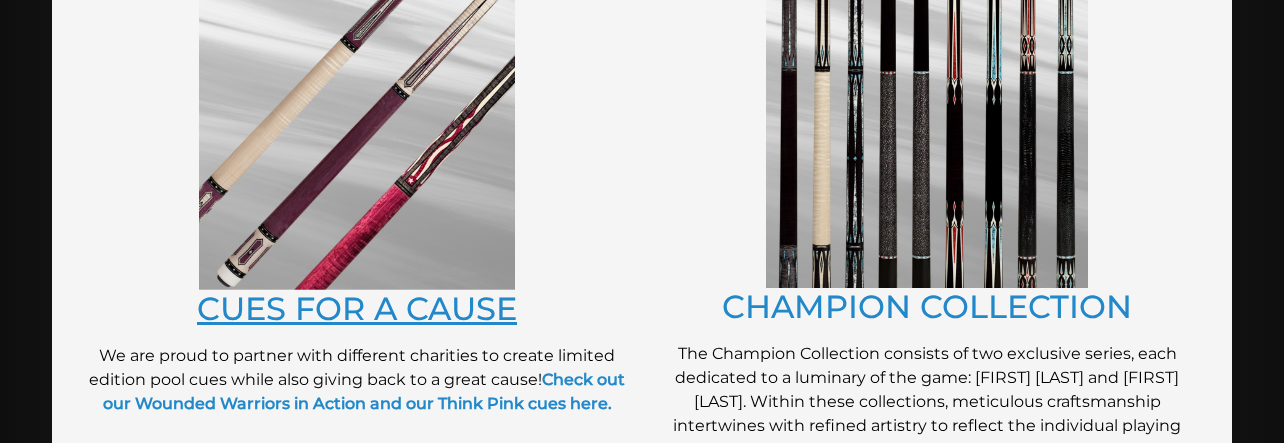 click on "CUES FOR A CAUSE" at bounding box center (357, 308) 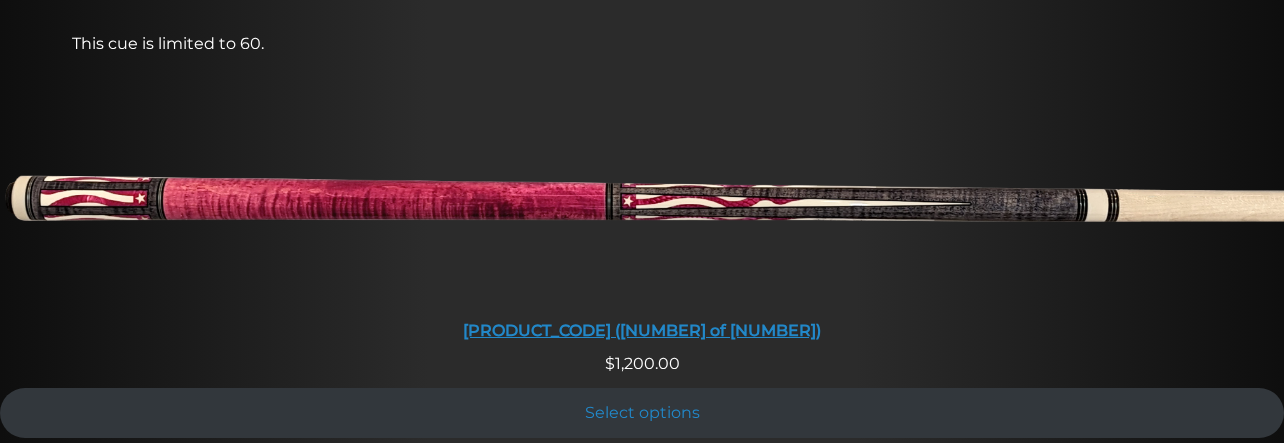 scroll, scrollTop: 1872, scrollLeft: 0, axis: vertical 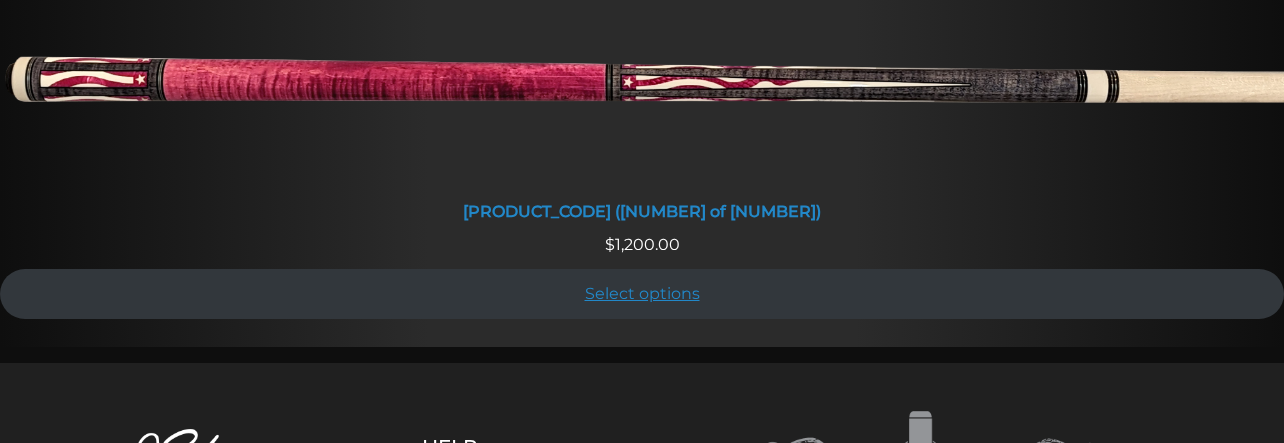 click on "Select options" at bounding box center [642, 293] 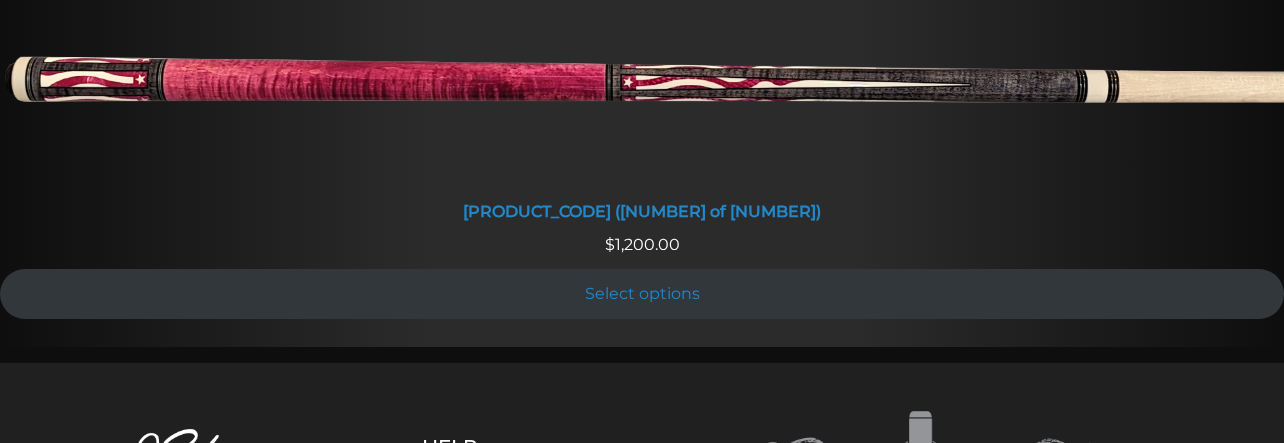 scroll, scrollTop: 1842, scrollLeft: 0, axis: vertical 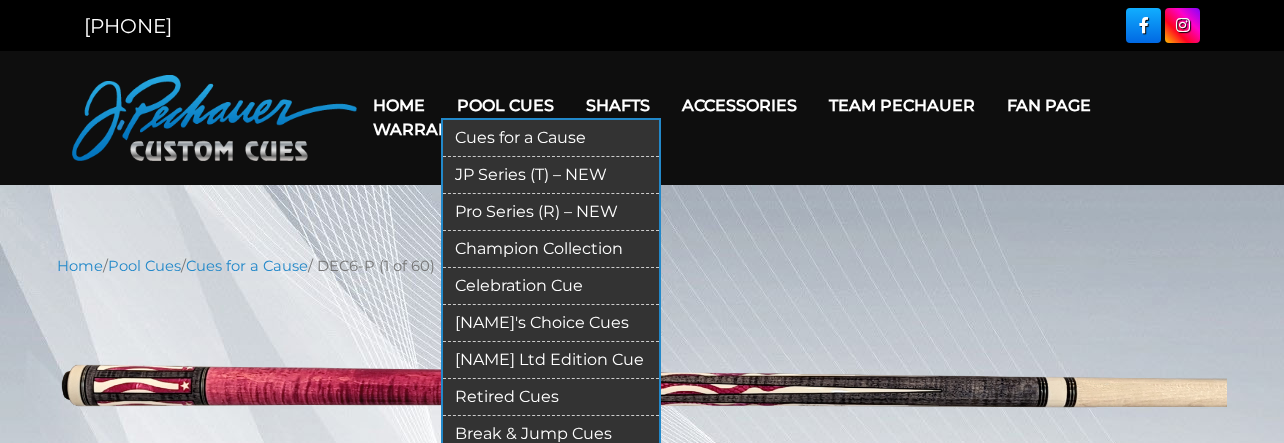click on "Pro Series (R) – NEW" at bounding box center [551, 212] 